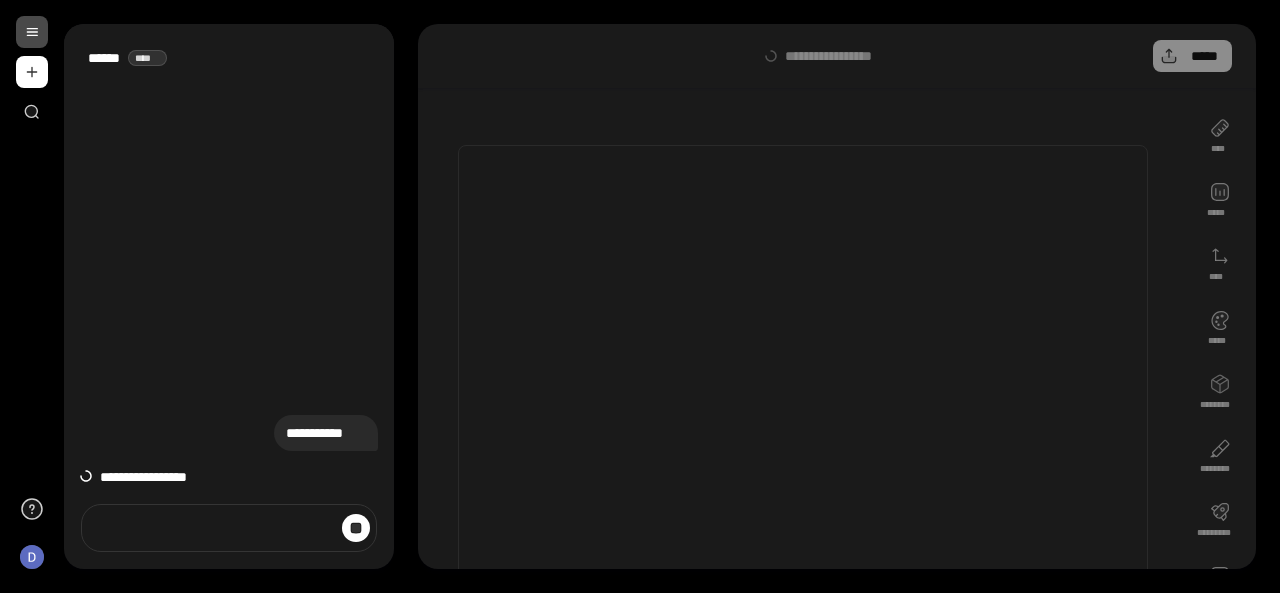scroll, scrollTop: 0, scrollLeft: 0, axis: both 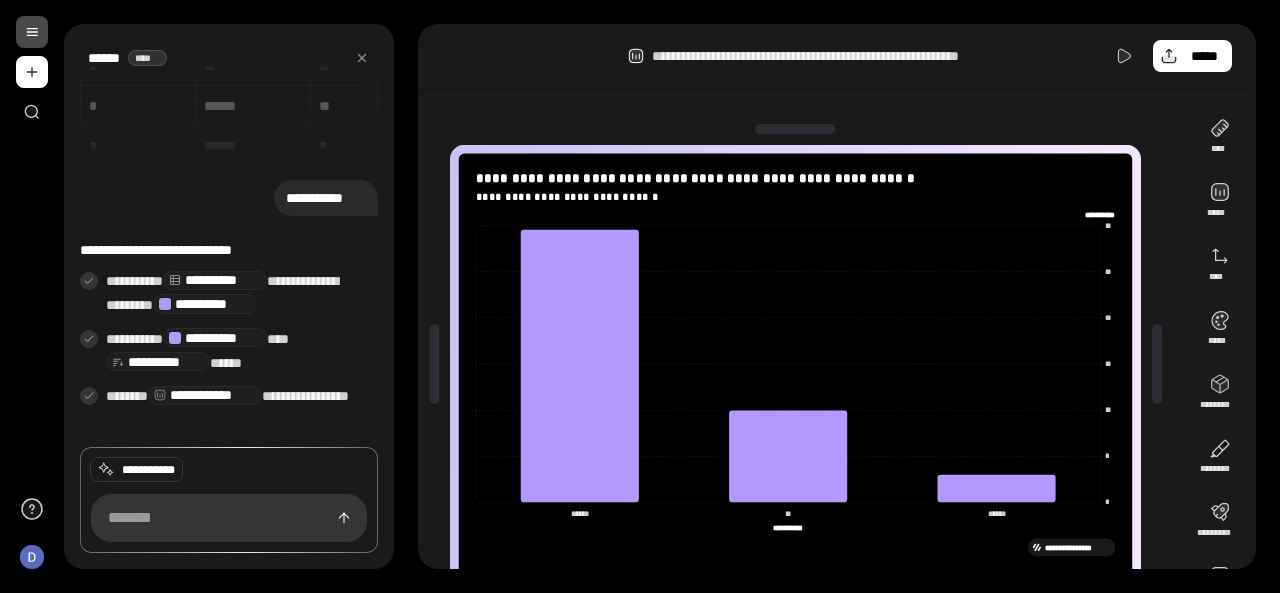 click on "**********" at bounding box center (803, 364) 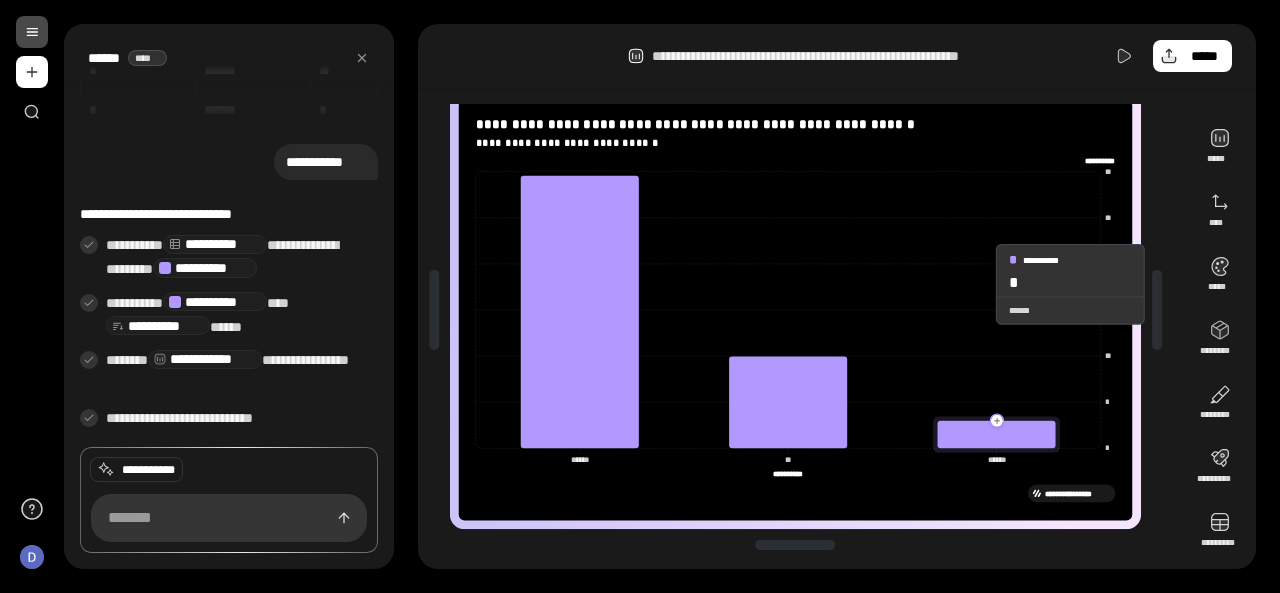 scroll, scrollTop: 0, scrollLeft: 0, axis: both 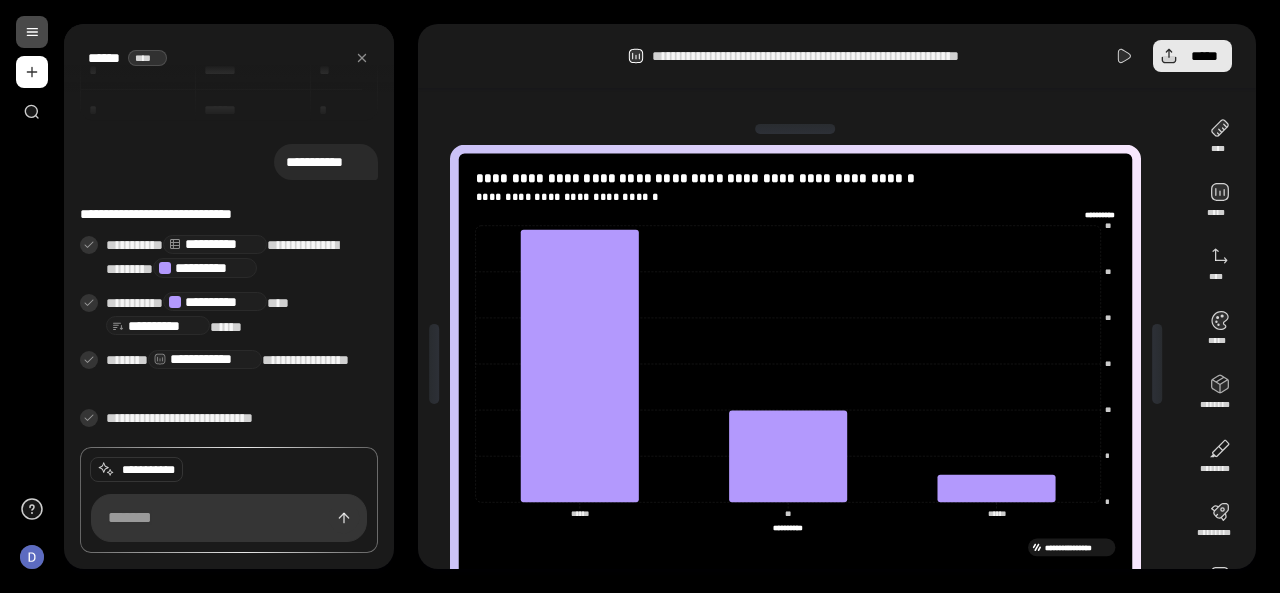 click on "*****" at bounding box center (1192, 56) 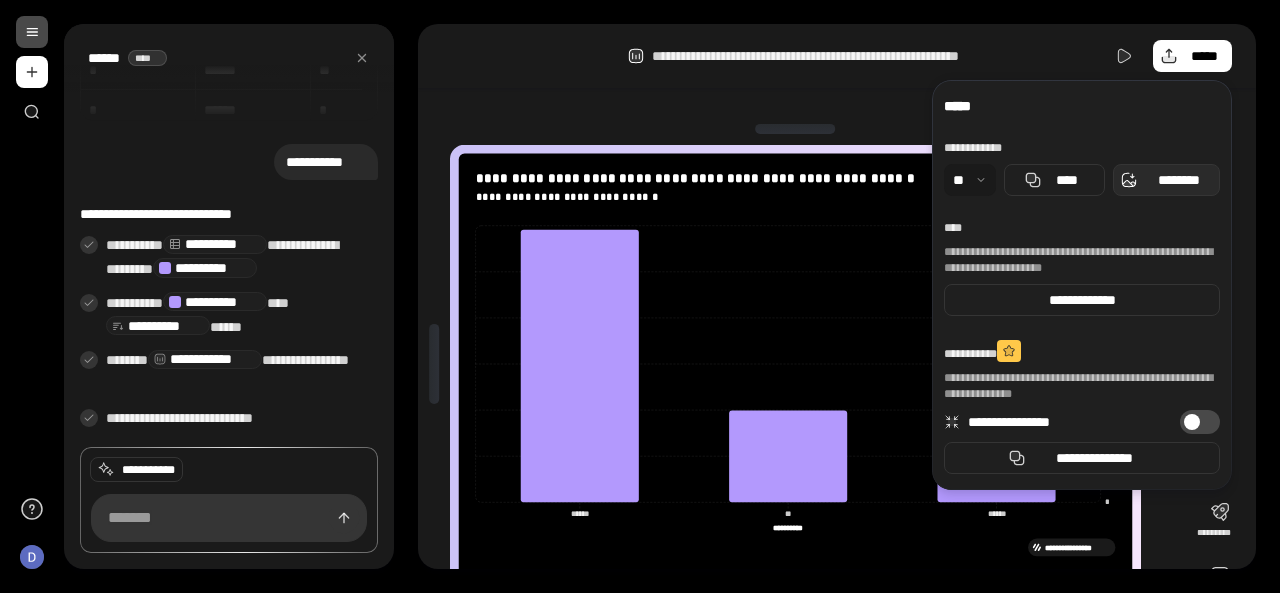 click on "********" at bounding box center (1178, 180) 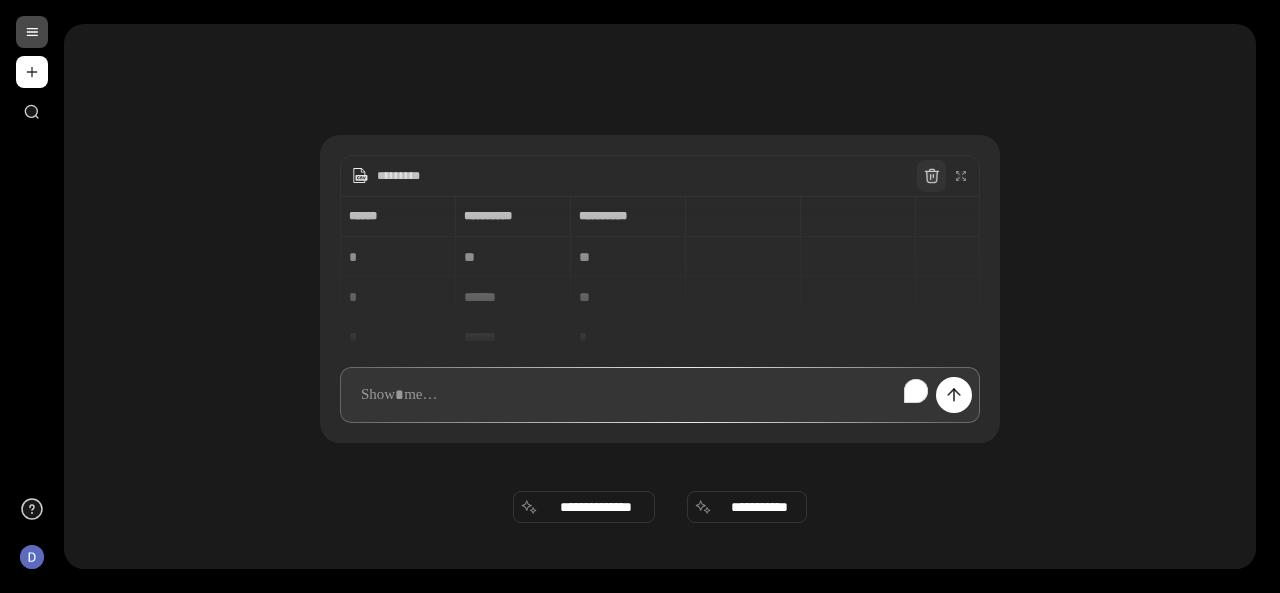 click 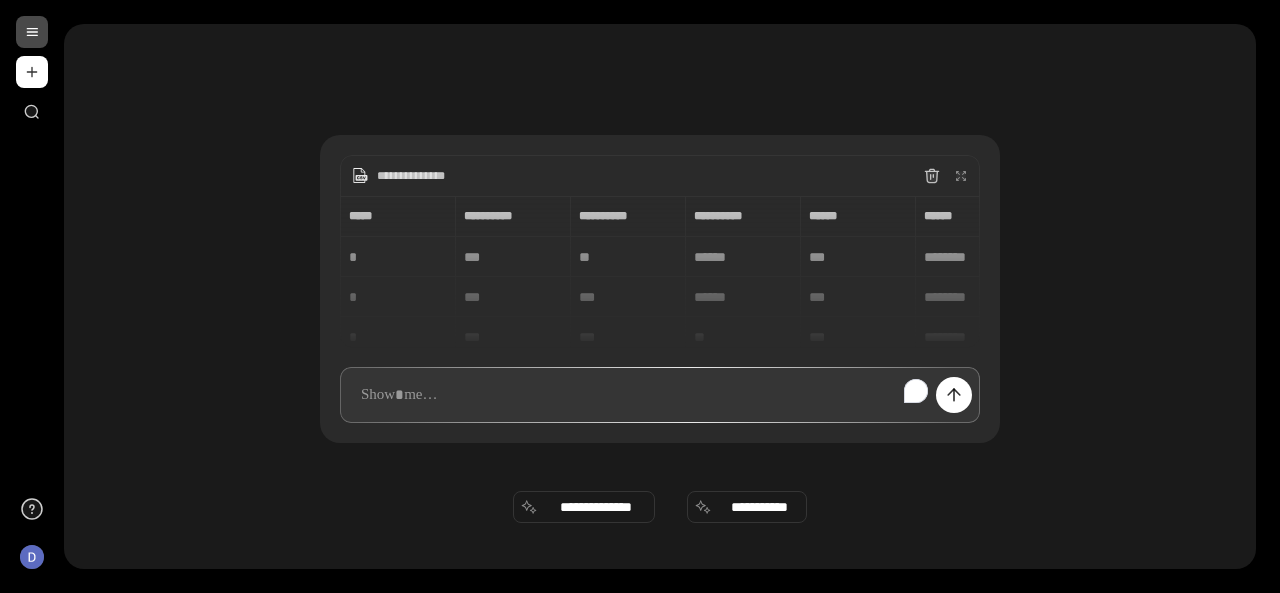 type 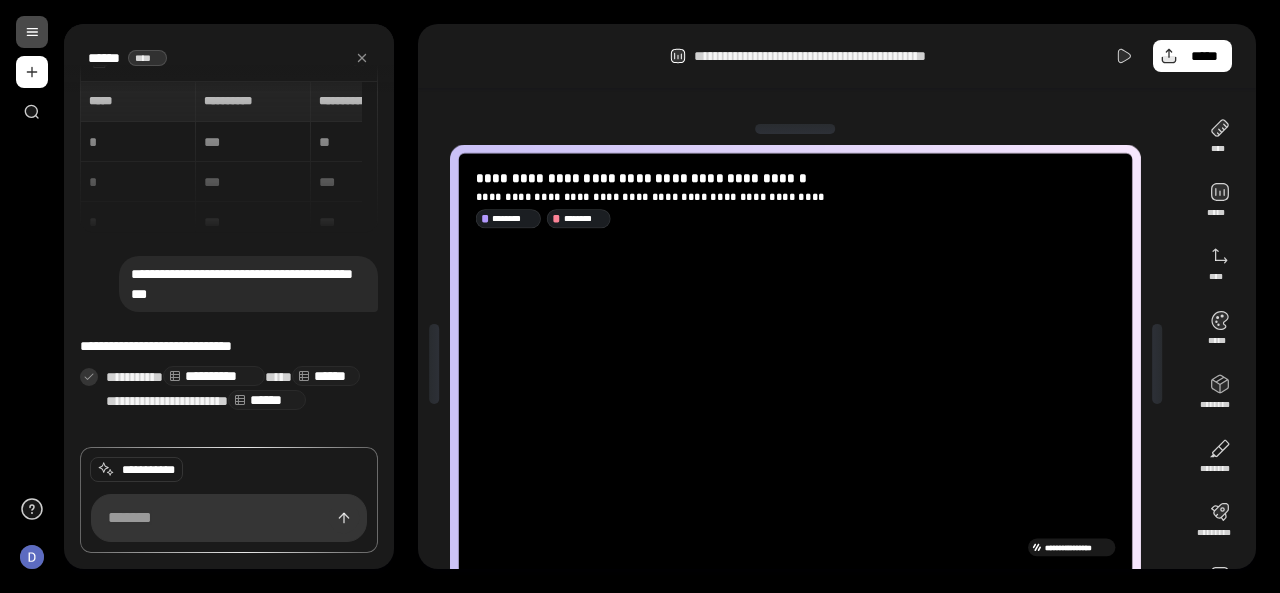 scroll, scrollTop: 142, scrollLeft: 0, axis: vertical 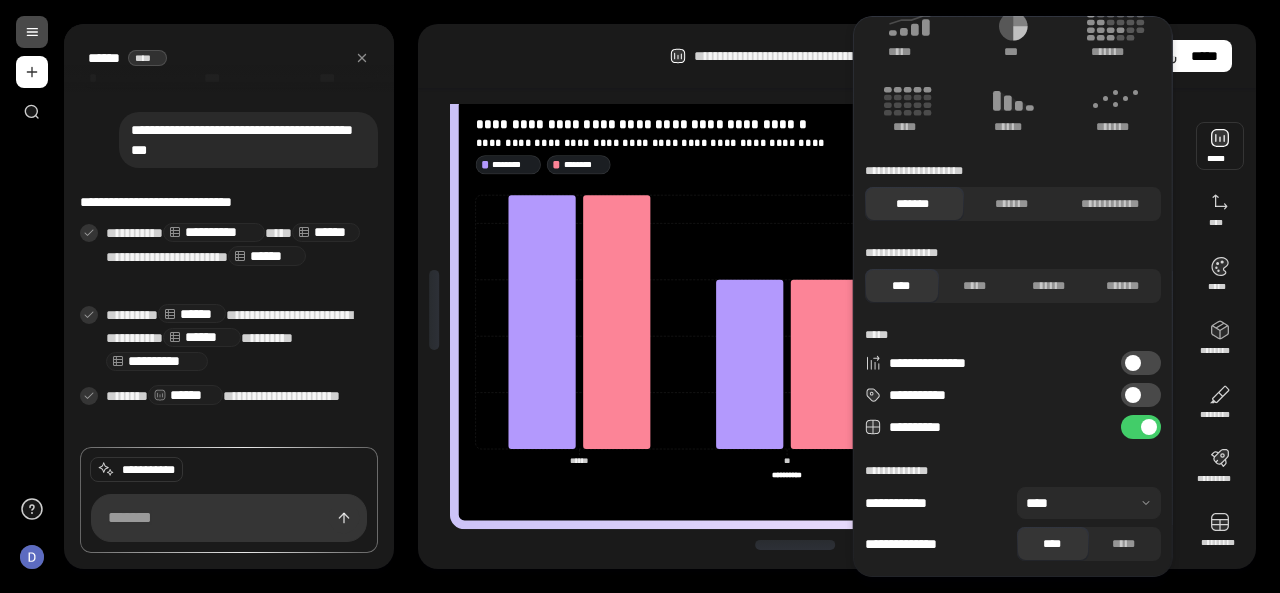 click at bounding box center [1220, 146] 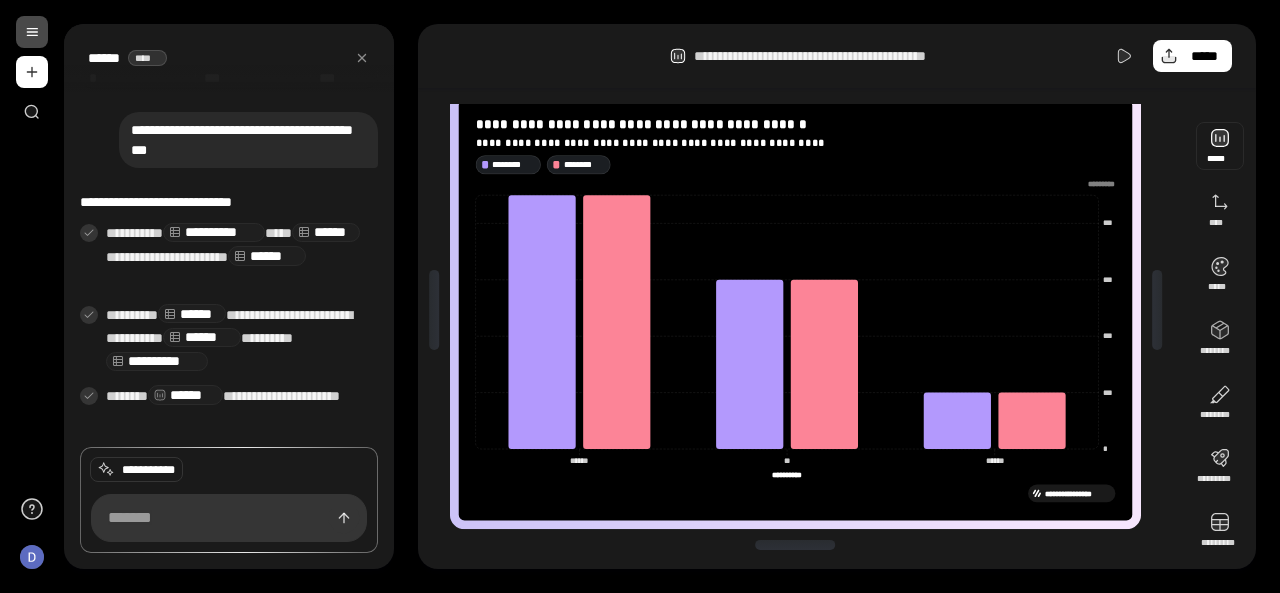 scroll, scrollTop: 177, scrollLeft: 0, axis: vertical 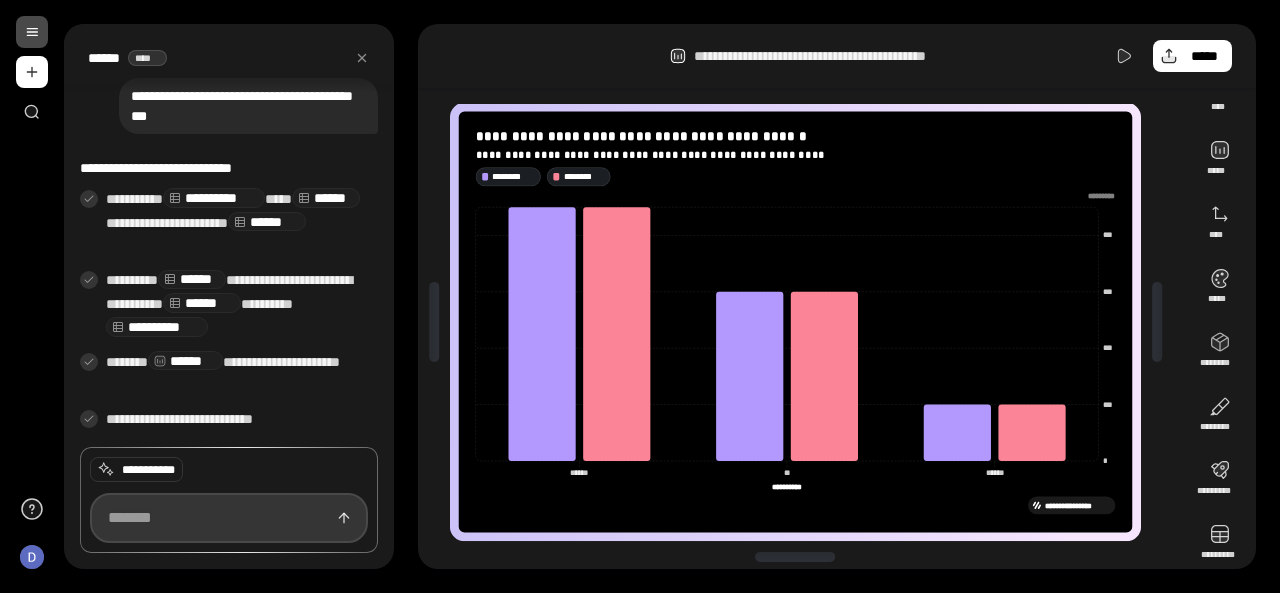 click at bounding box center (229, 518) 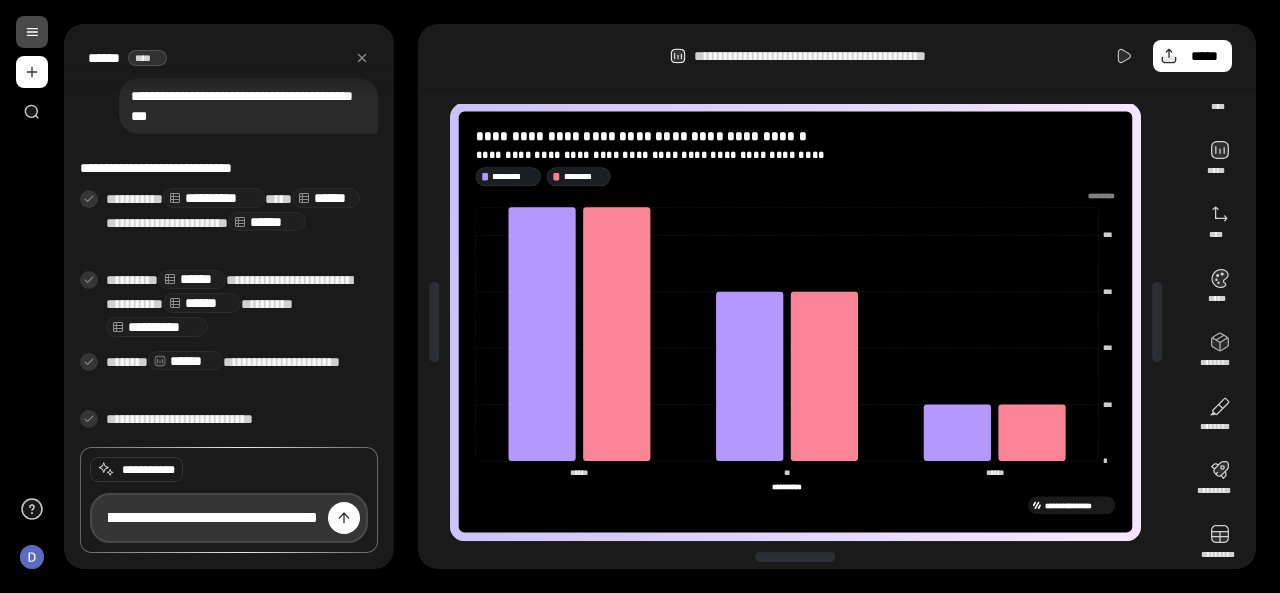 scroll, scrollTop: 0, scrollLeft: 462, axis: horizontal 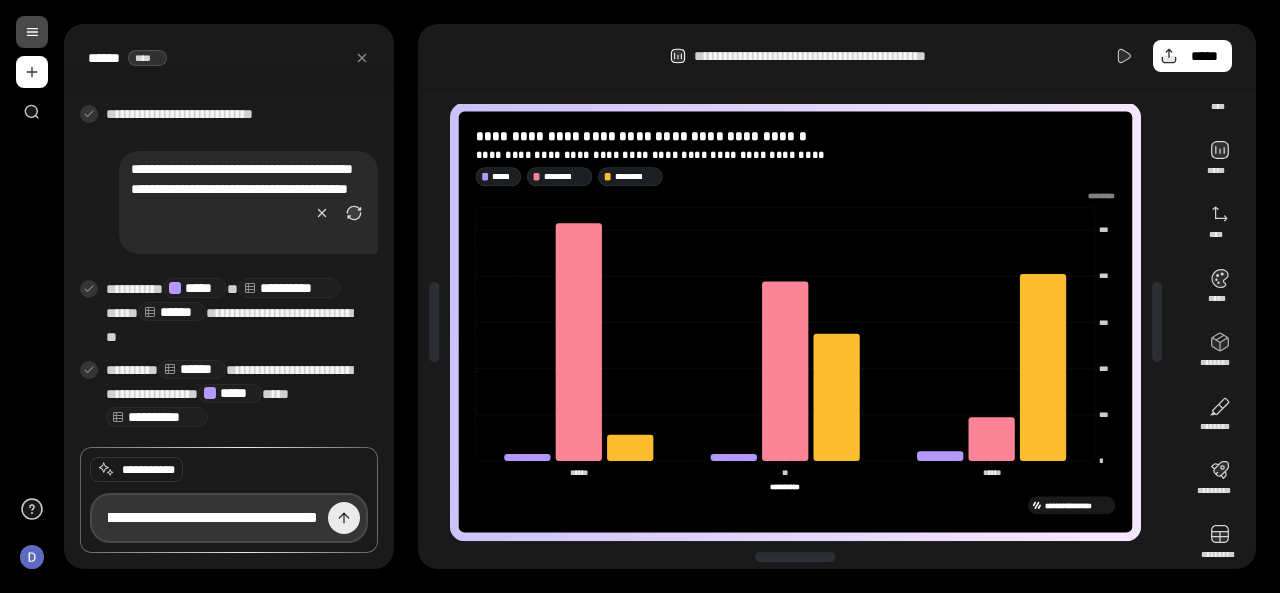 type on "**********" 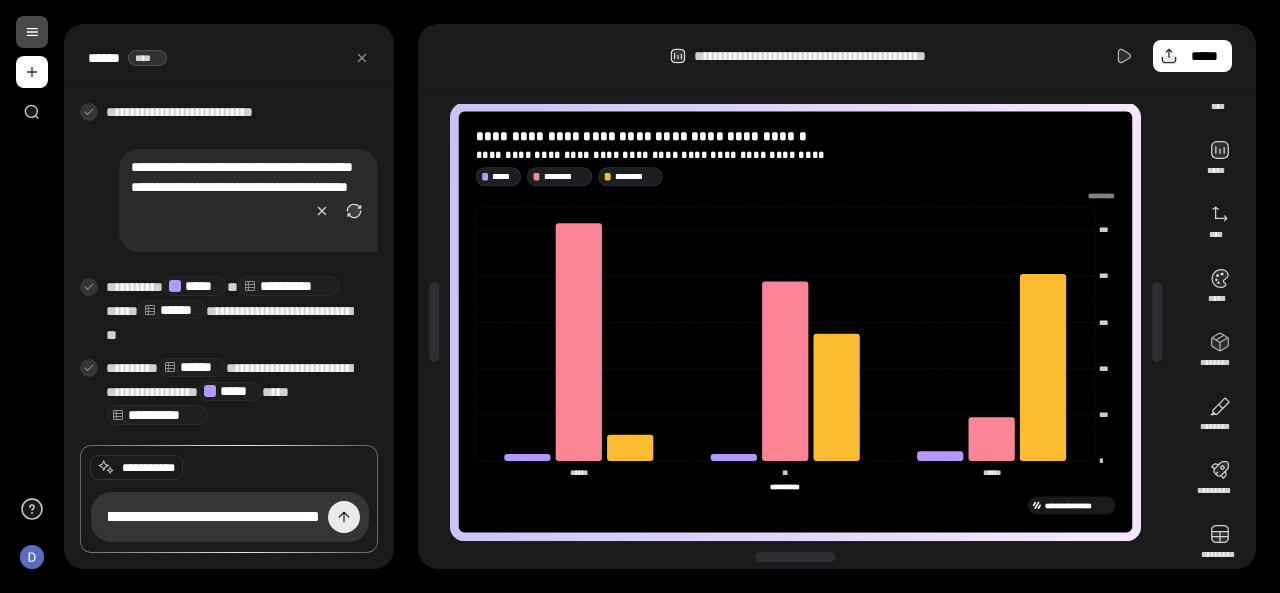 click at bounding box center (344, 517) 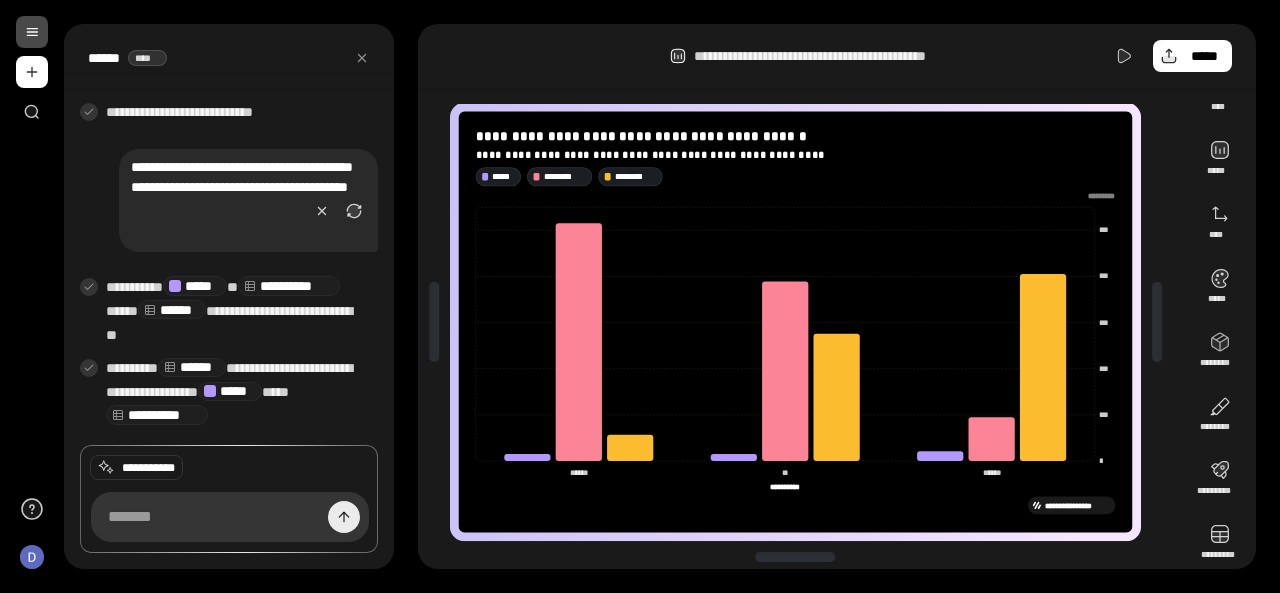 scroll, scrollTop: 0, scrollLeft: 0, axis: both 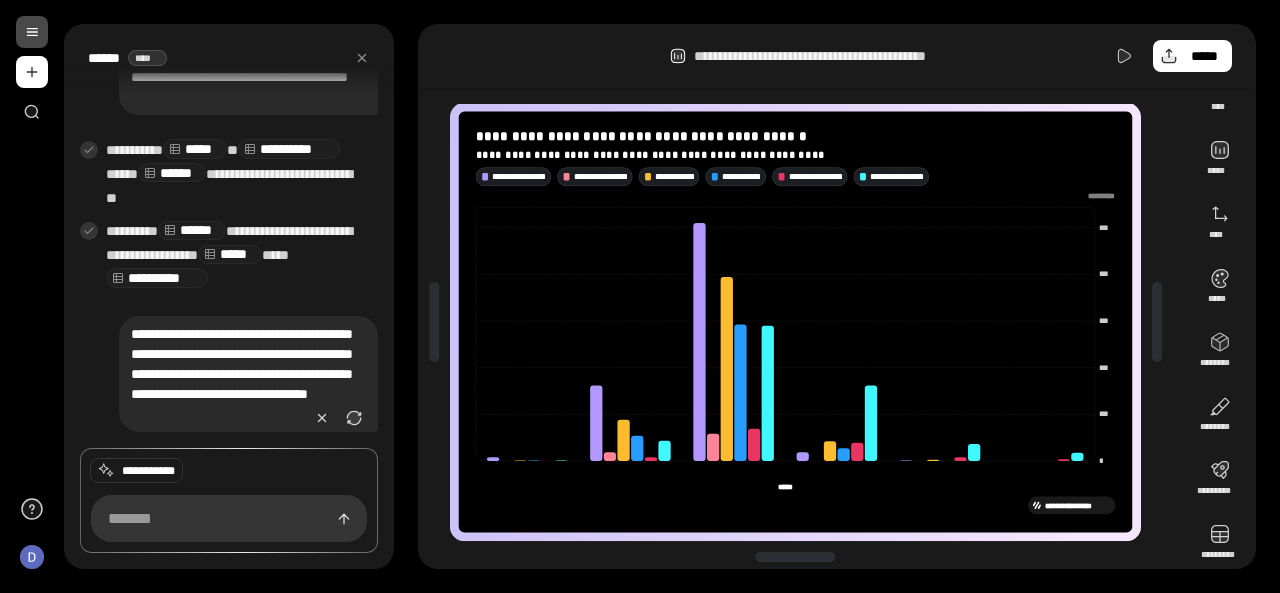 type on "*****" 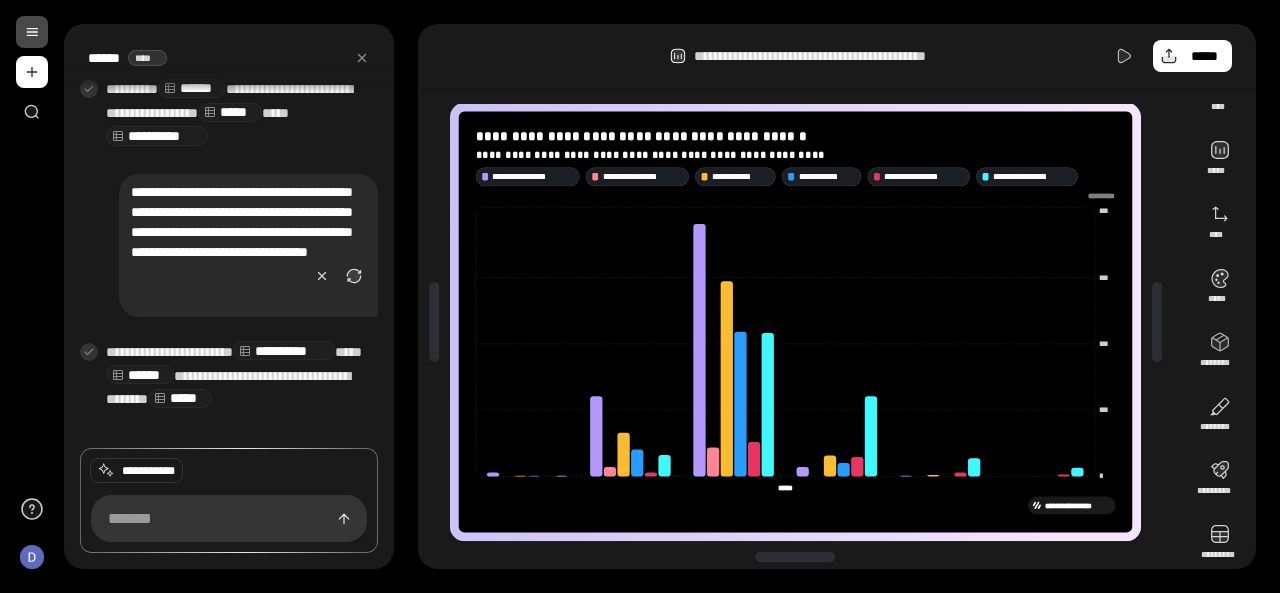 scroll, scrollTop: 740, scrollLeft: 0, axis: vertical 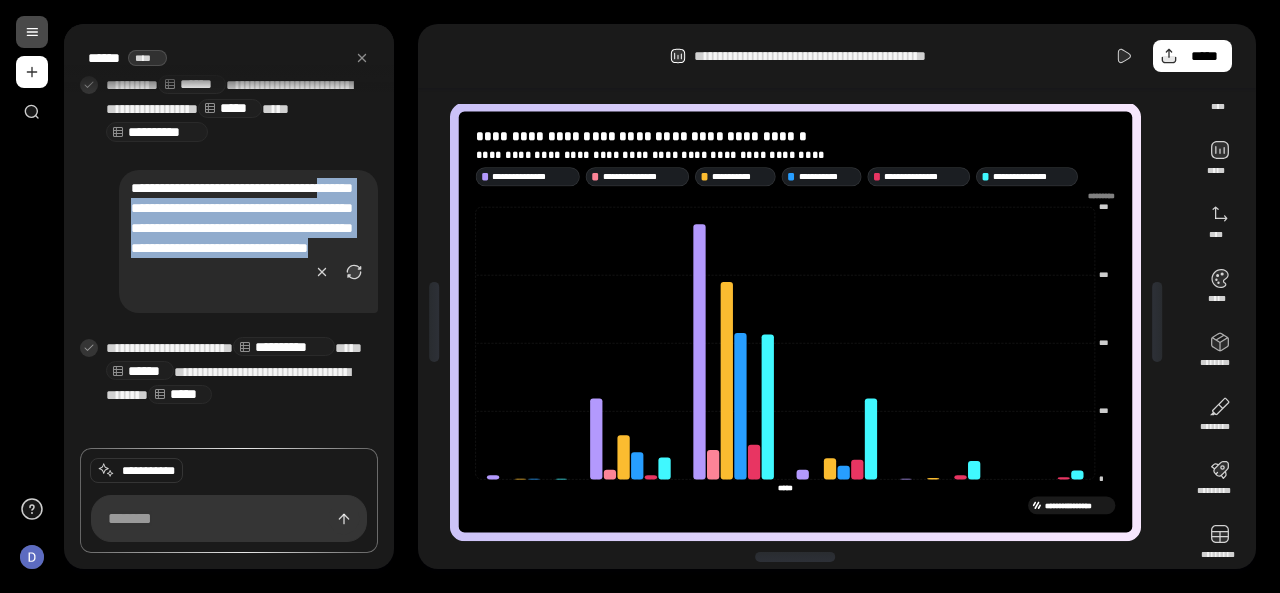 drag, startPoint x: 342, startPoint y: 263, endPoint x: 90, endPoint y: 217, distance: 256.164 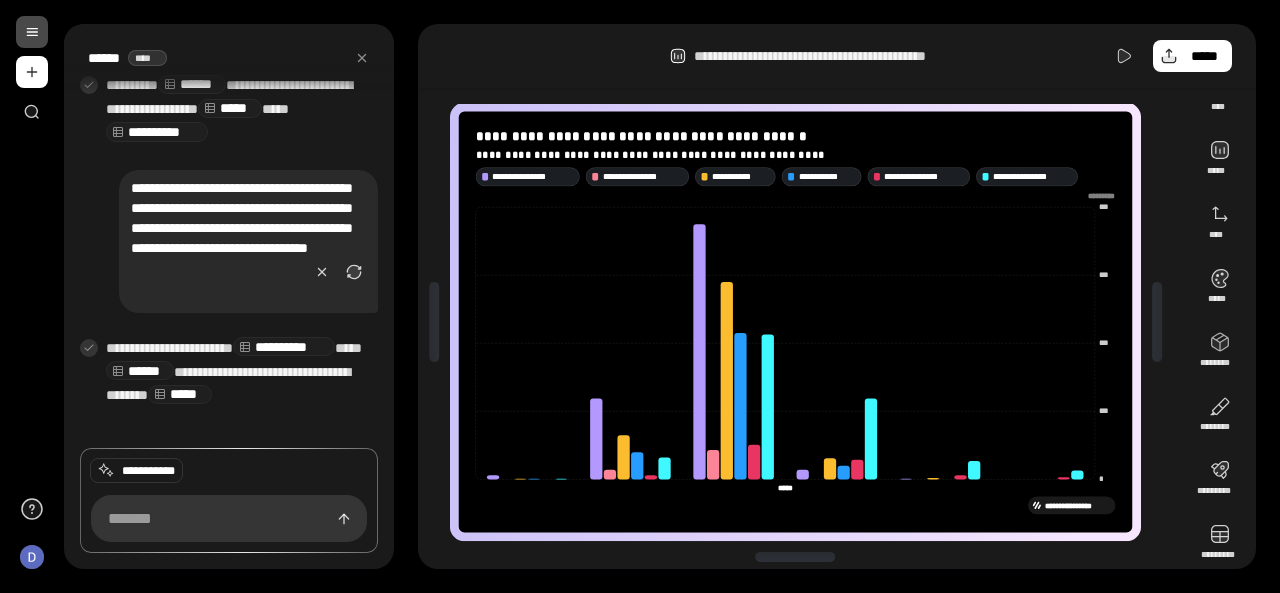 click on "**********" at bounding box center (248, 241) 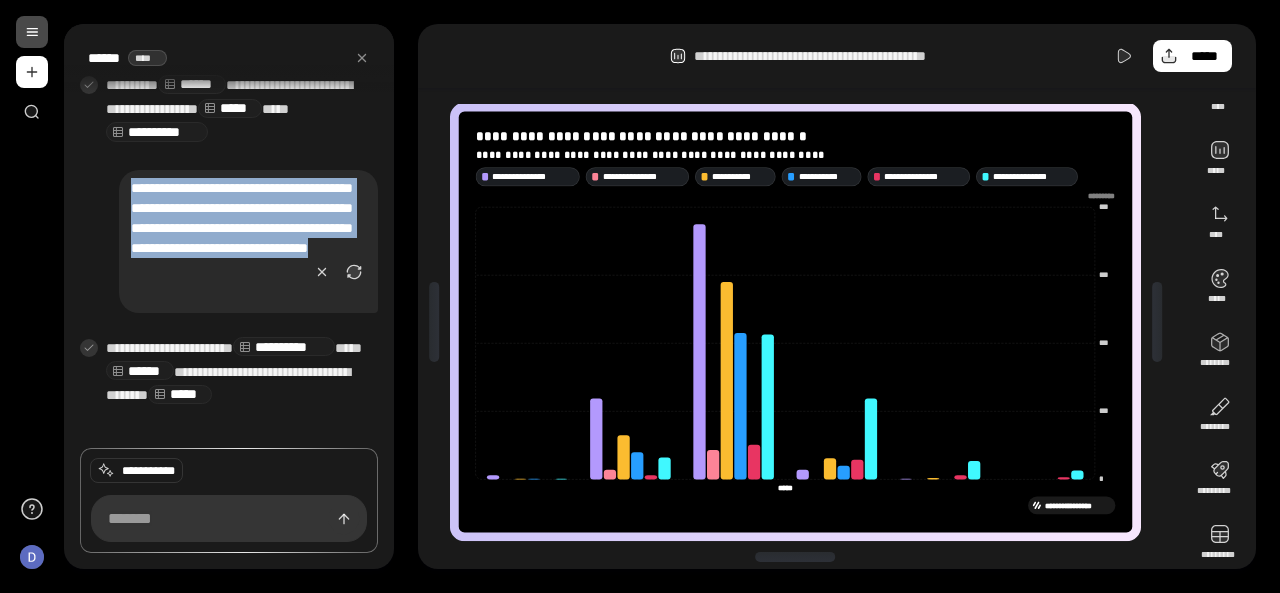 drag, startPoint x: 344, startPoint y: 269, endPoint x: 113, endPoint y: 190, distance: 244.13521 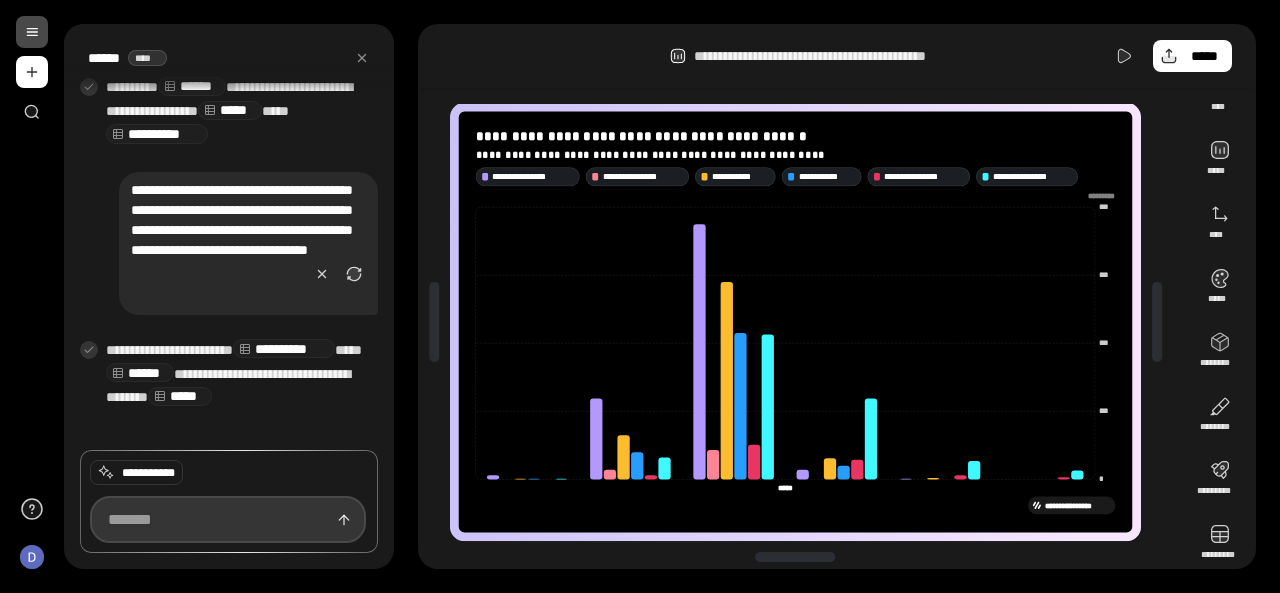 click at bounding box center [228, 519] 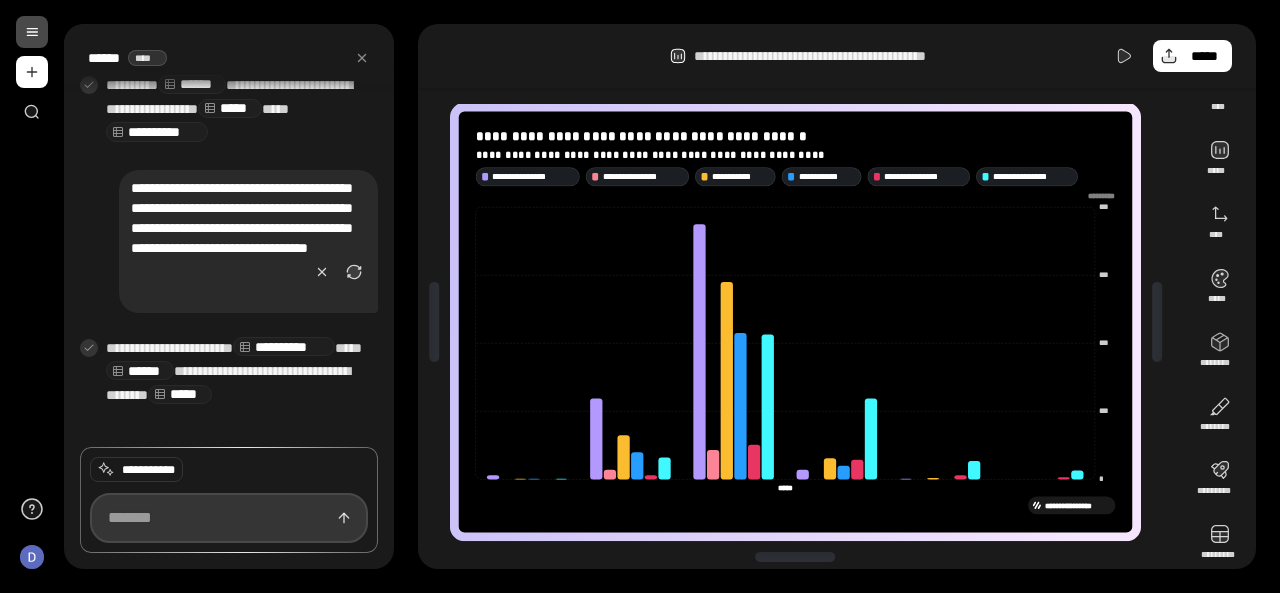 click at bounding box center [229, 518] 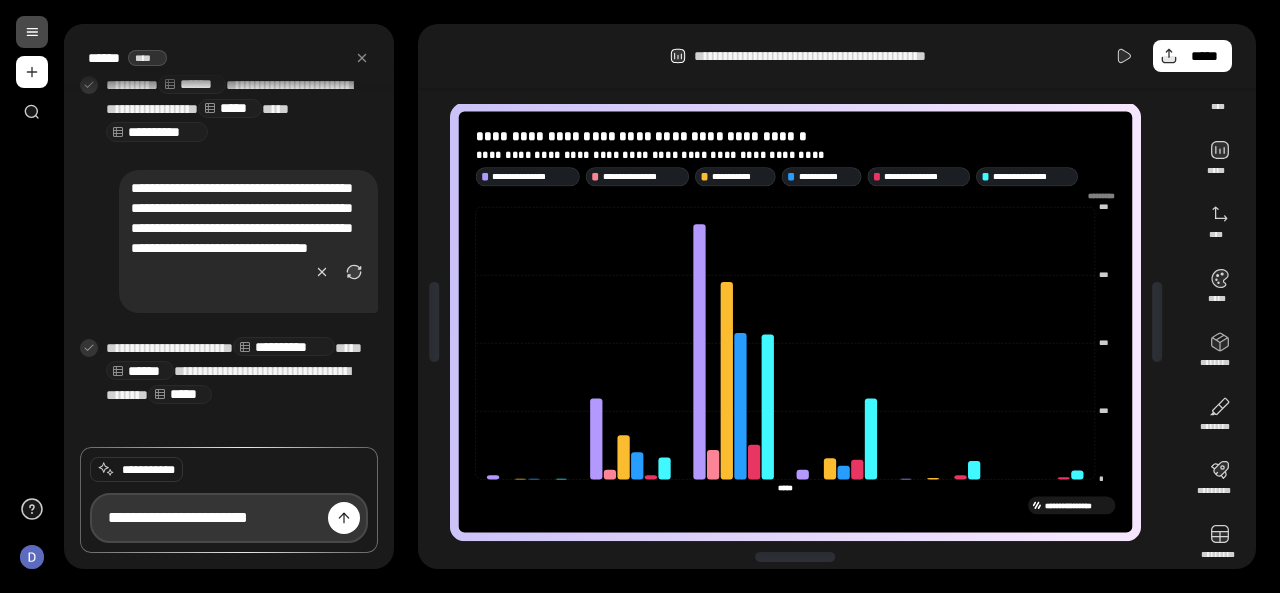 scroll, scrollTop: 0, scrollLeft: 0, axis: both 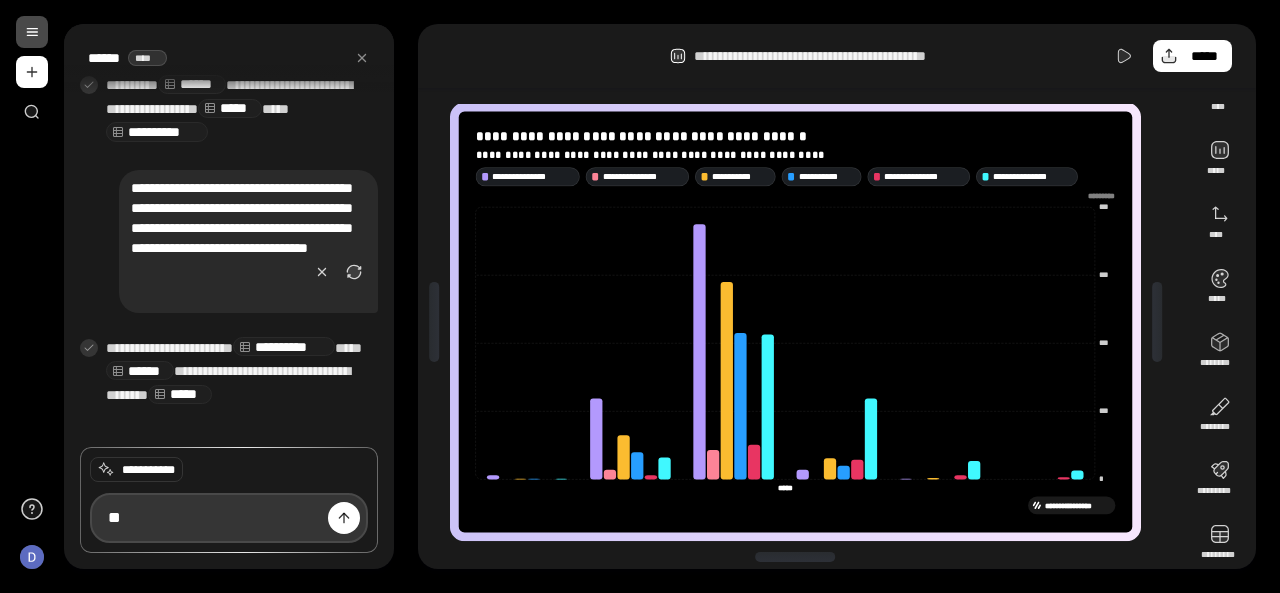 type on "*" 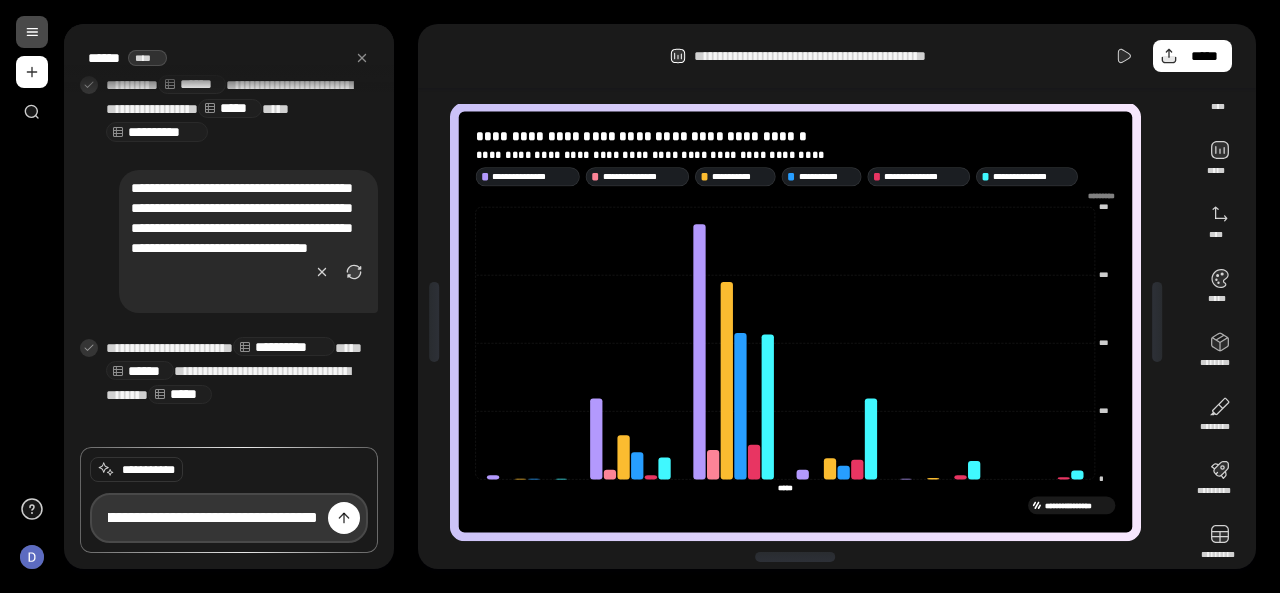scroll, scrollTop: 0, scrollLeft: 238, axis: horizontal 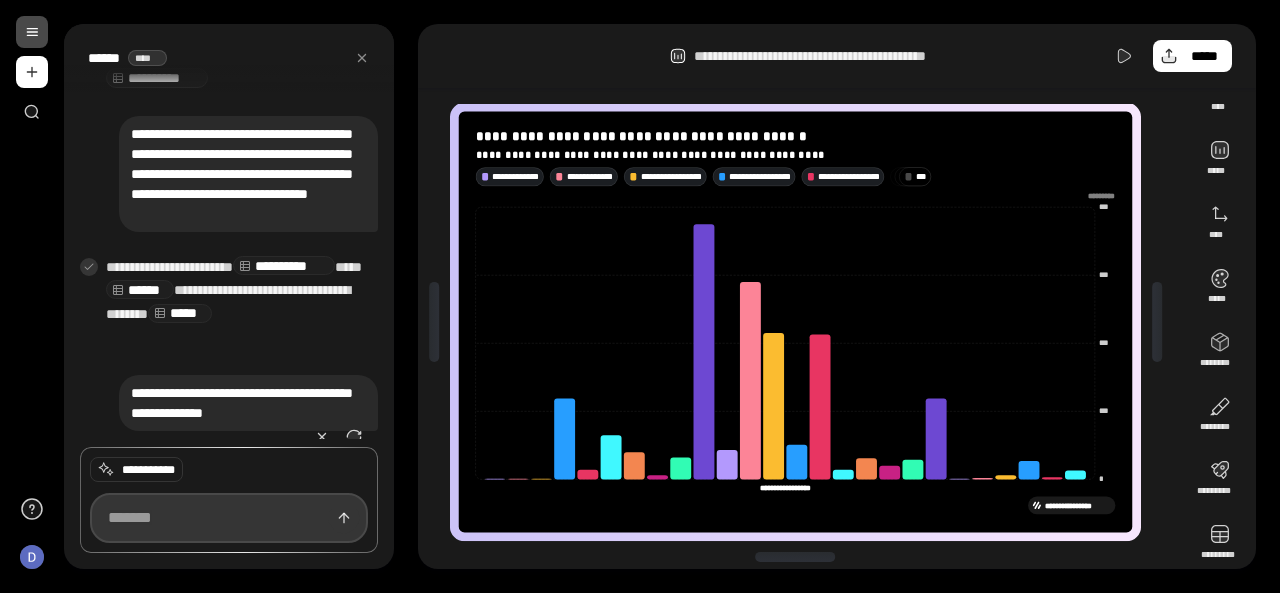 type on "**********" 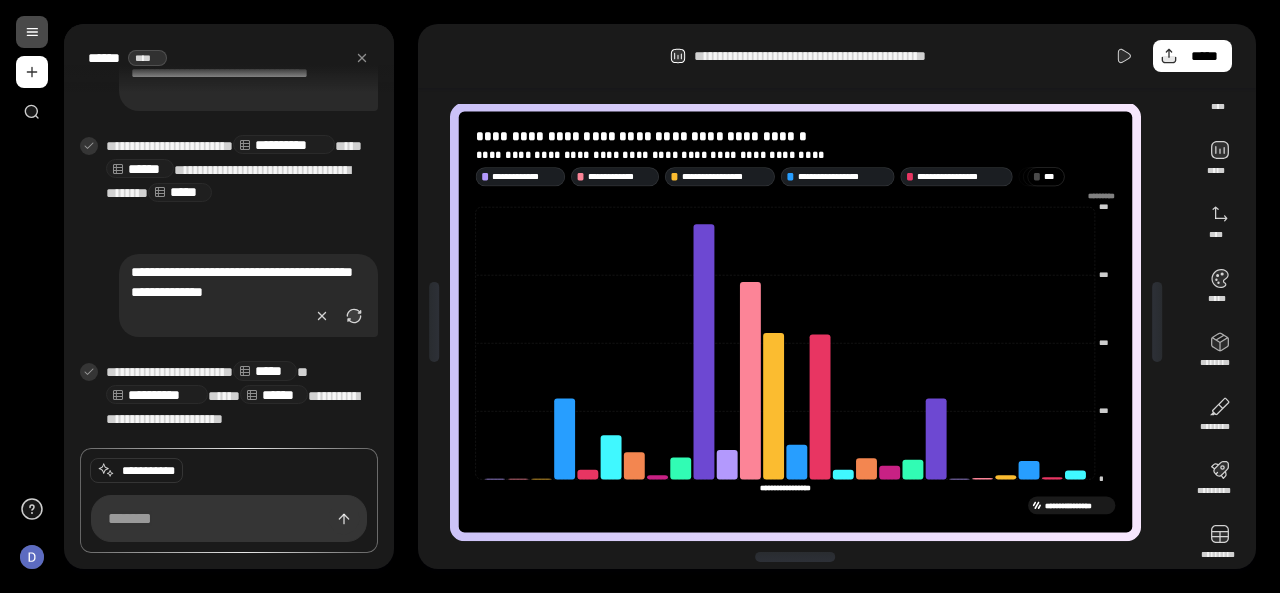 scroll, scrollTop: 916, scrollLeft: 0, axis: vertical 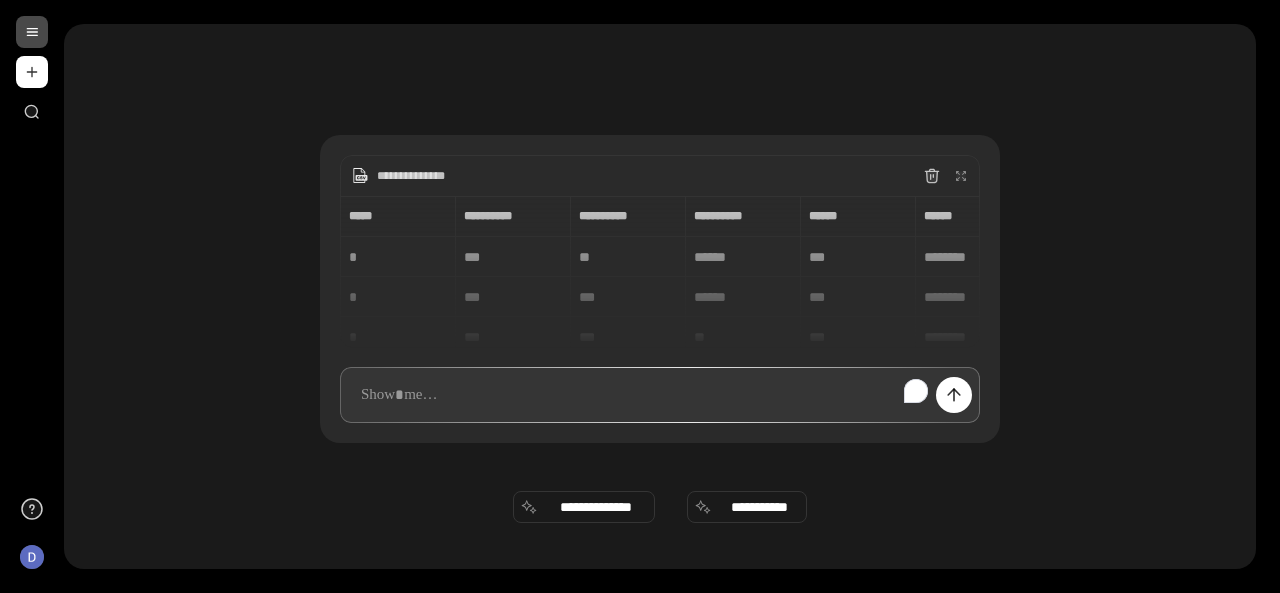 type 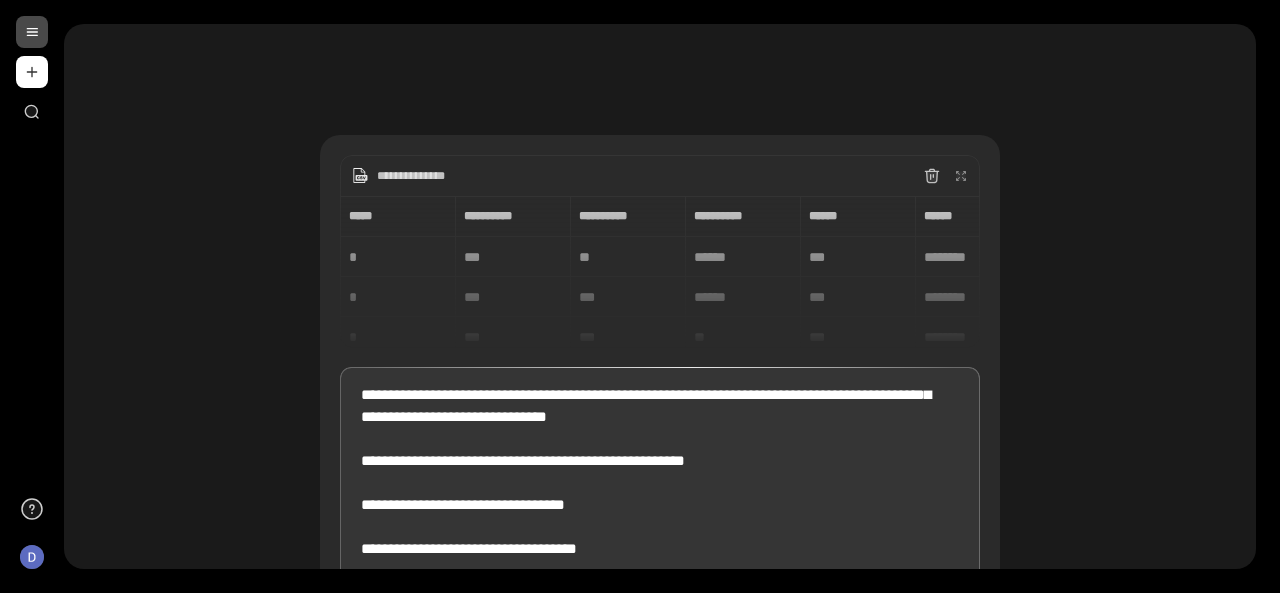 scroll, scrollTop: 120, scrollLeft: 0, axis: vertical 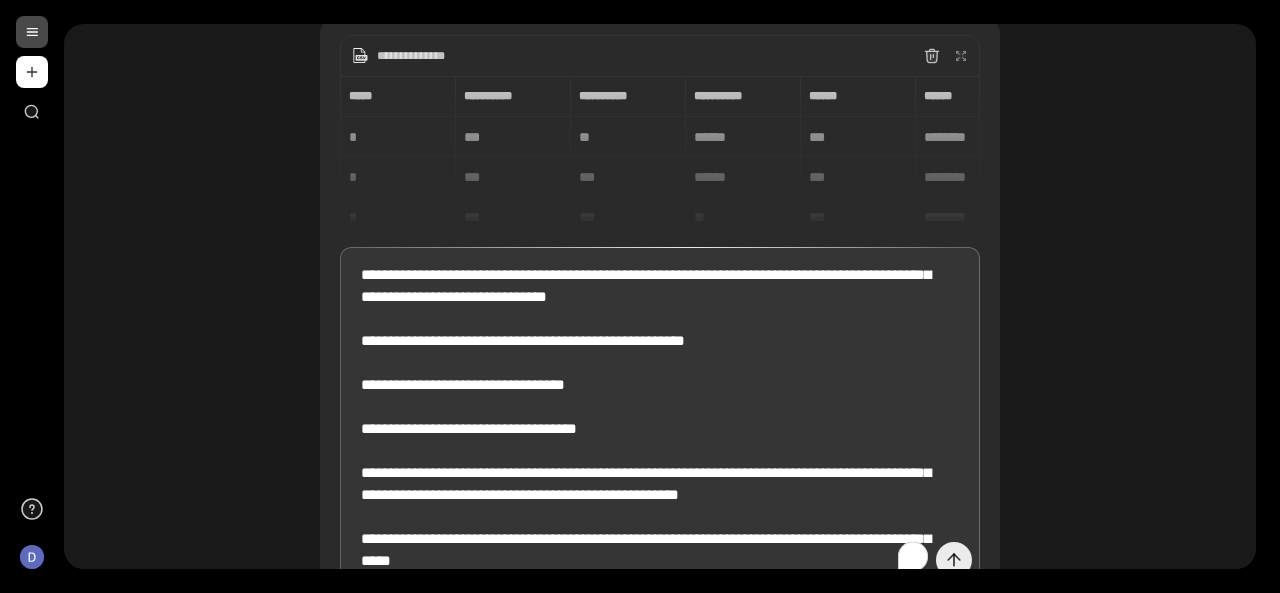 click at bounding box center (954, 560) 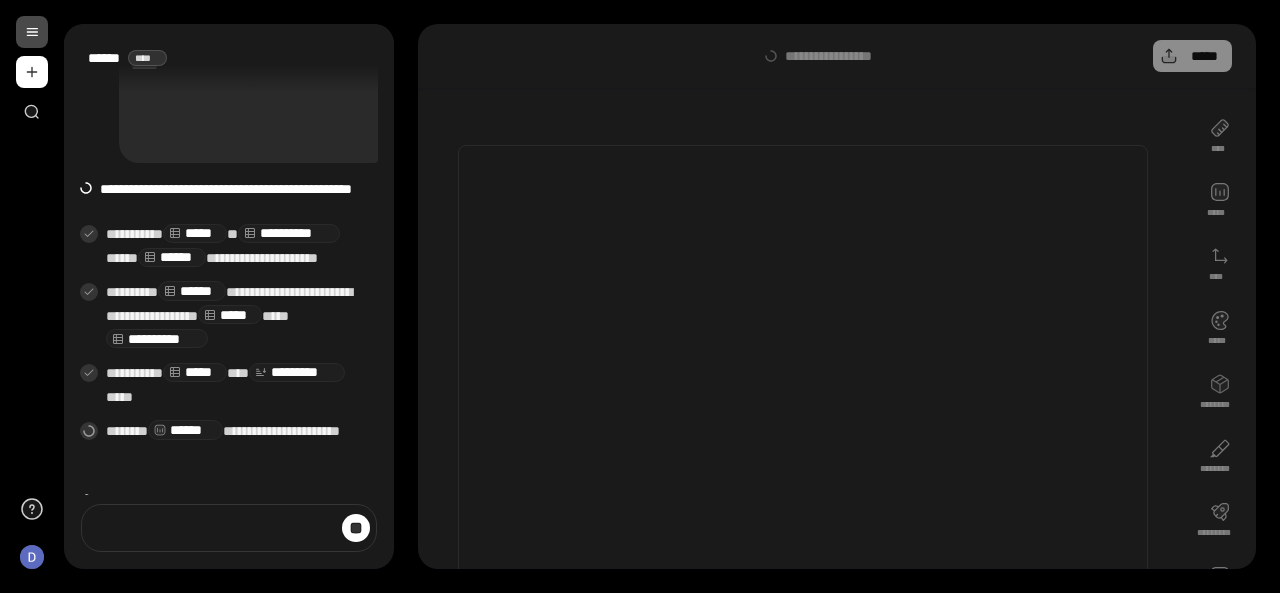 scroll, scrollTop: 256, scrollLeft: 0, axis: vertical 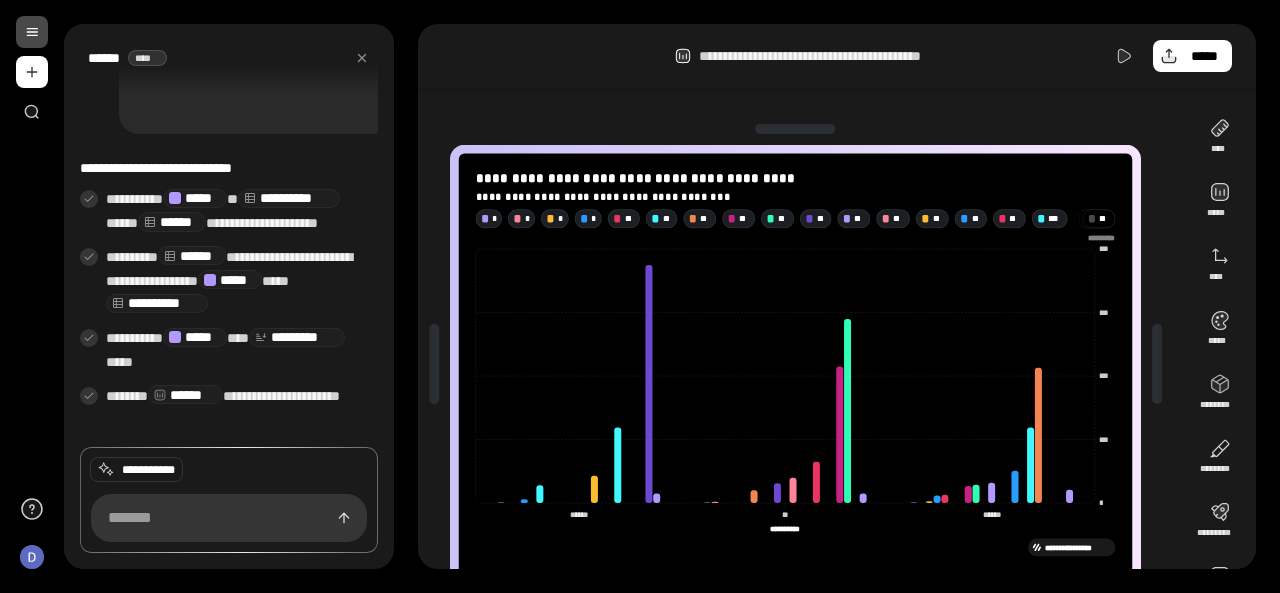 click on "**********" at bounding box center (837, 56) 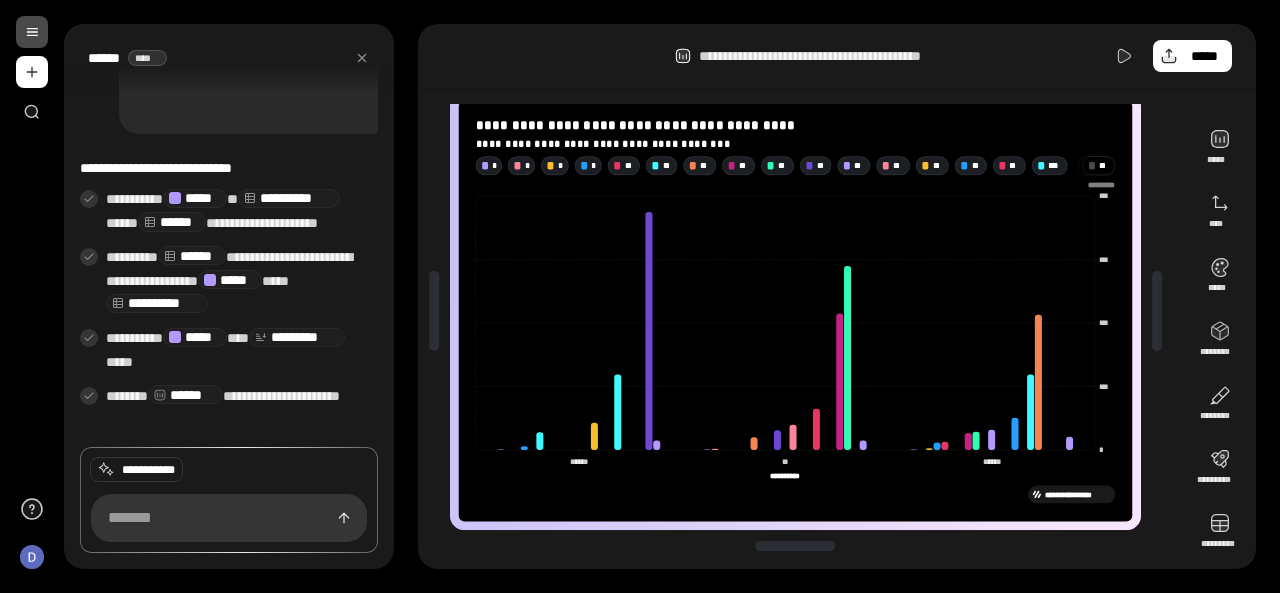 scroll, scrollTop: 54, scrollLeft: 0, axis: vertical 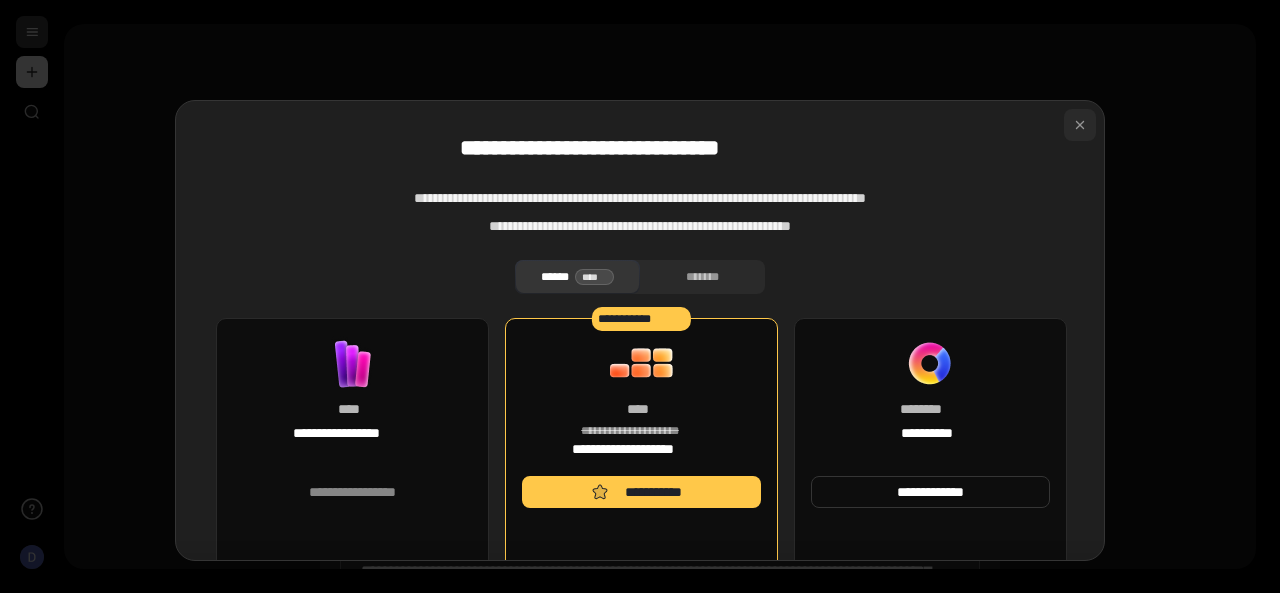 click at bounding box center (1080, 125) 